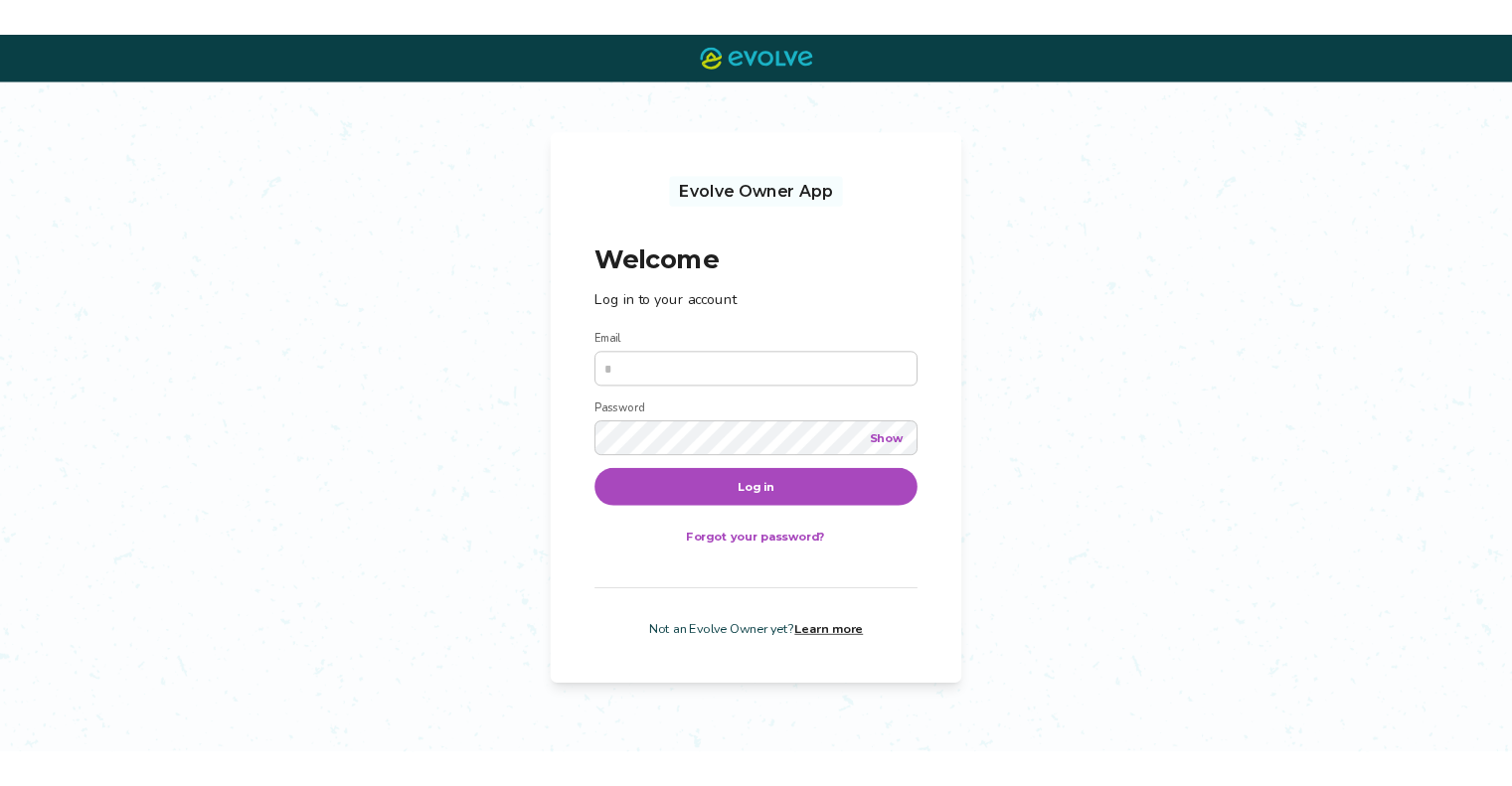 scroll, scrollTop: 0, scrollLeft: 0, axis: both 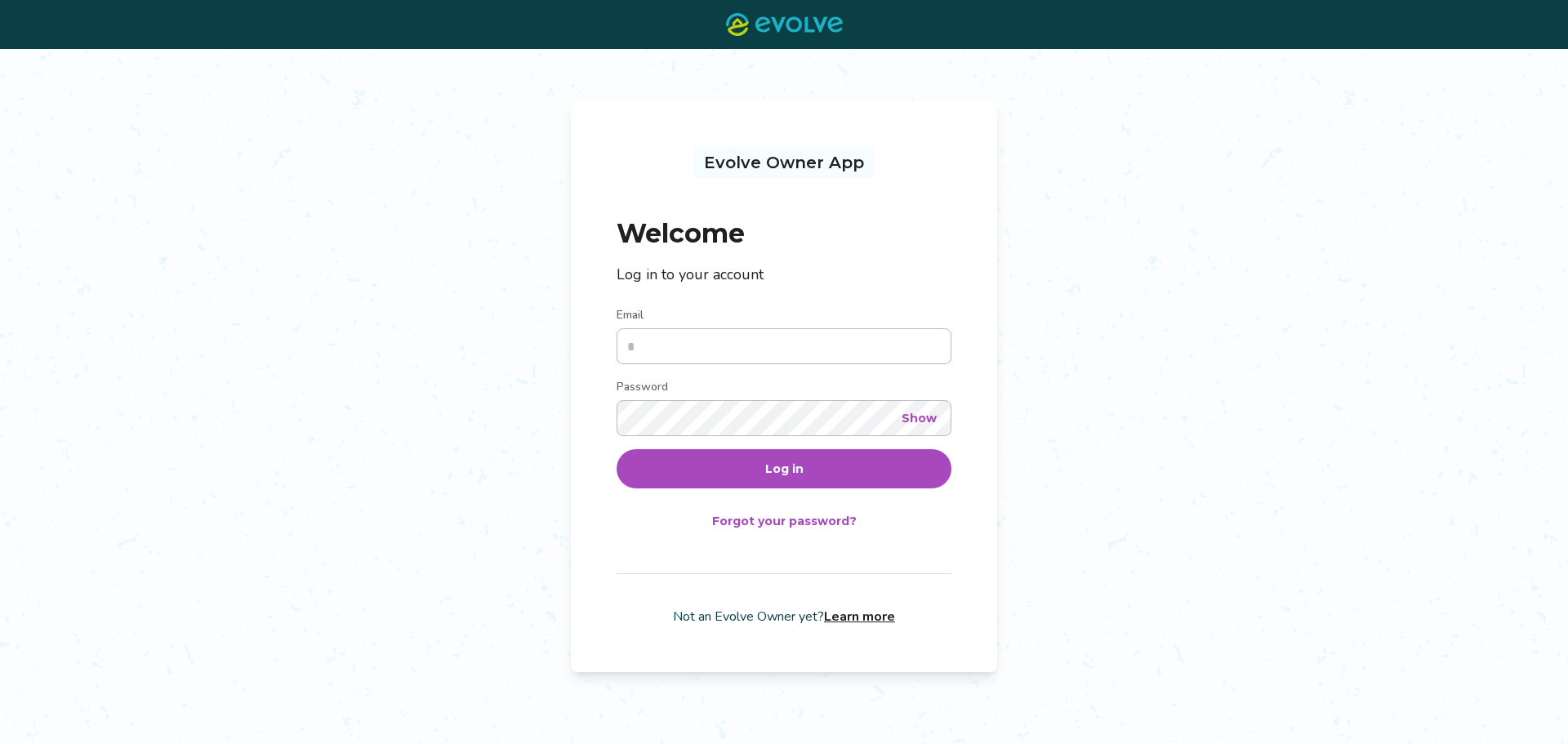 type on "**********" 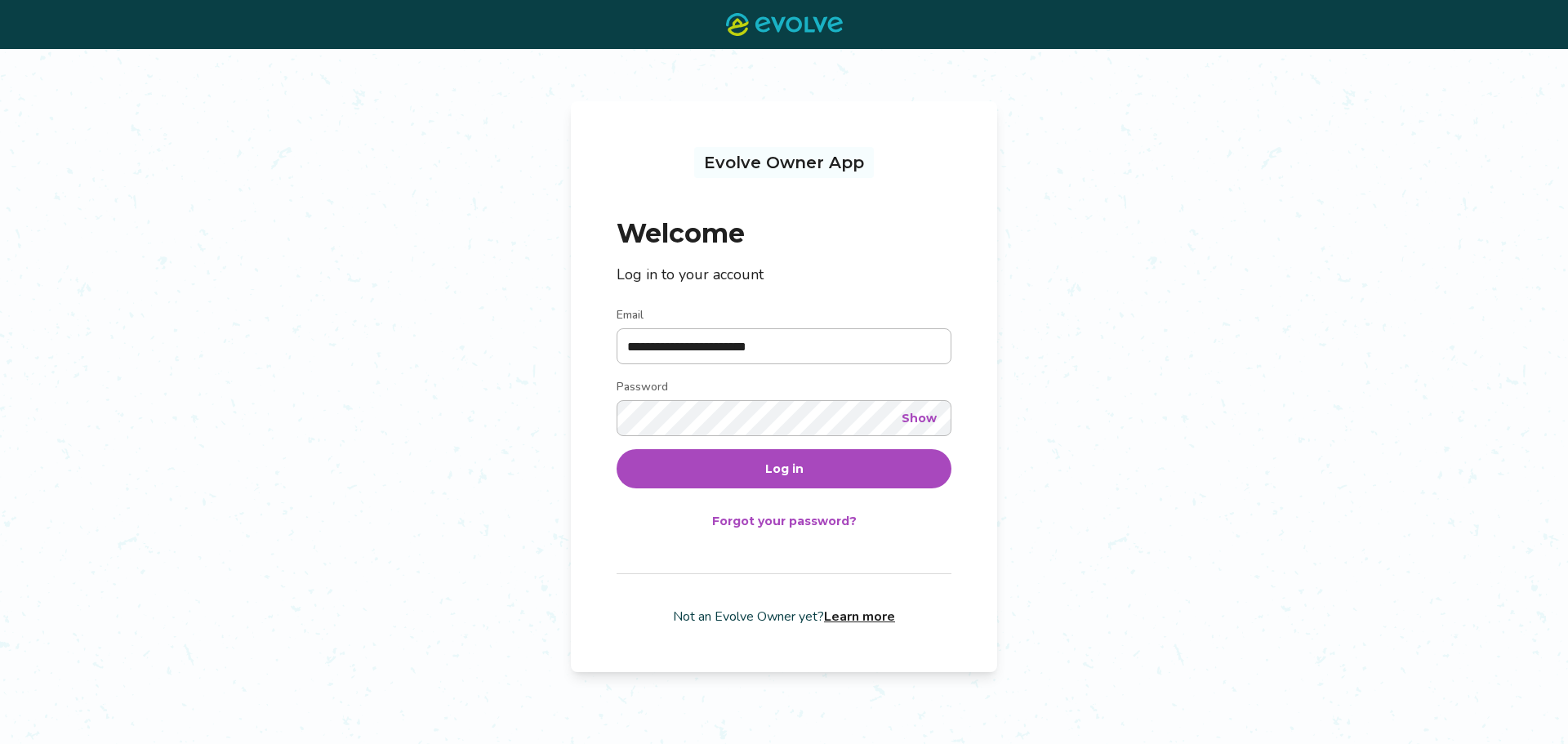 click on "Log in" at bounding box center (784, 469) 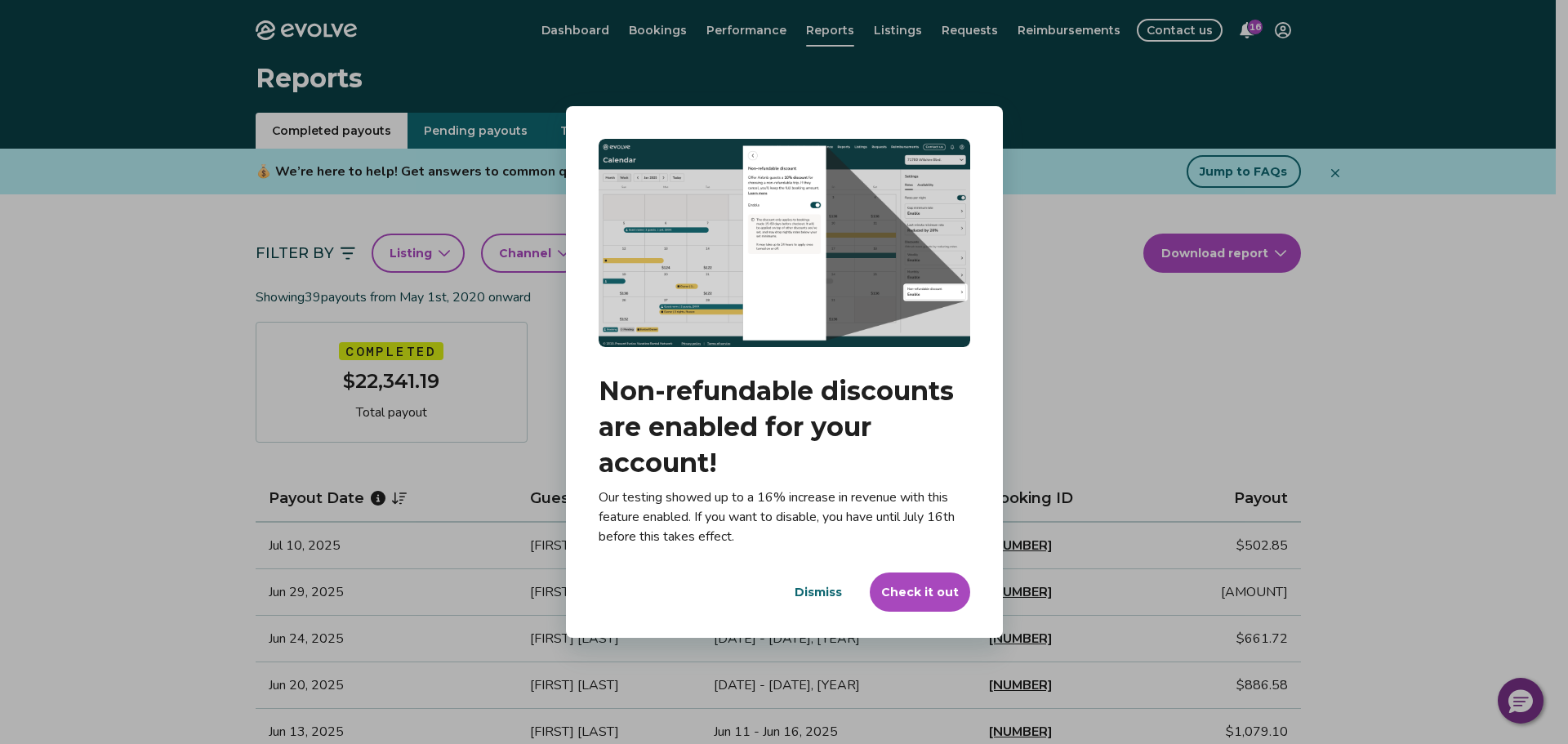 click on "Dismiss" at bounding box center [818, 592] 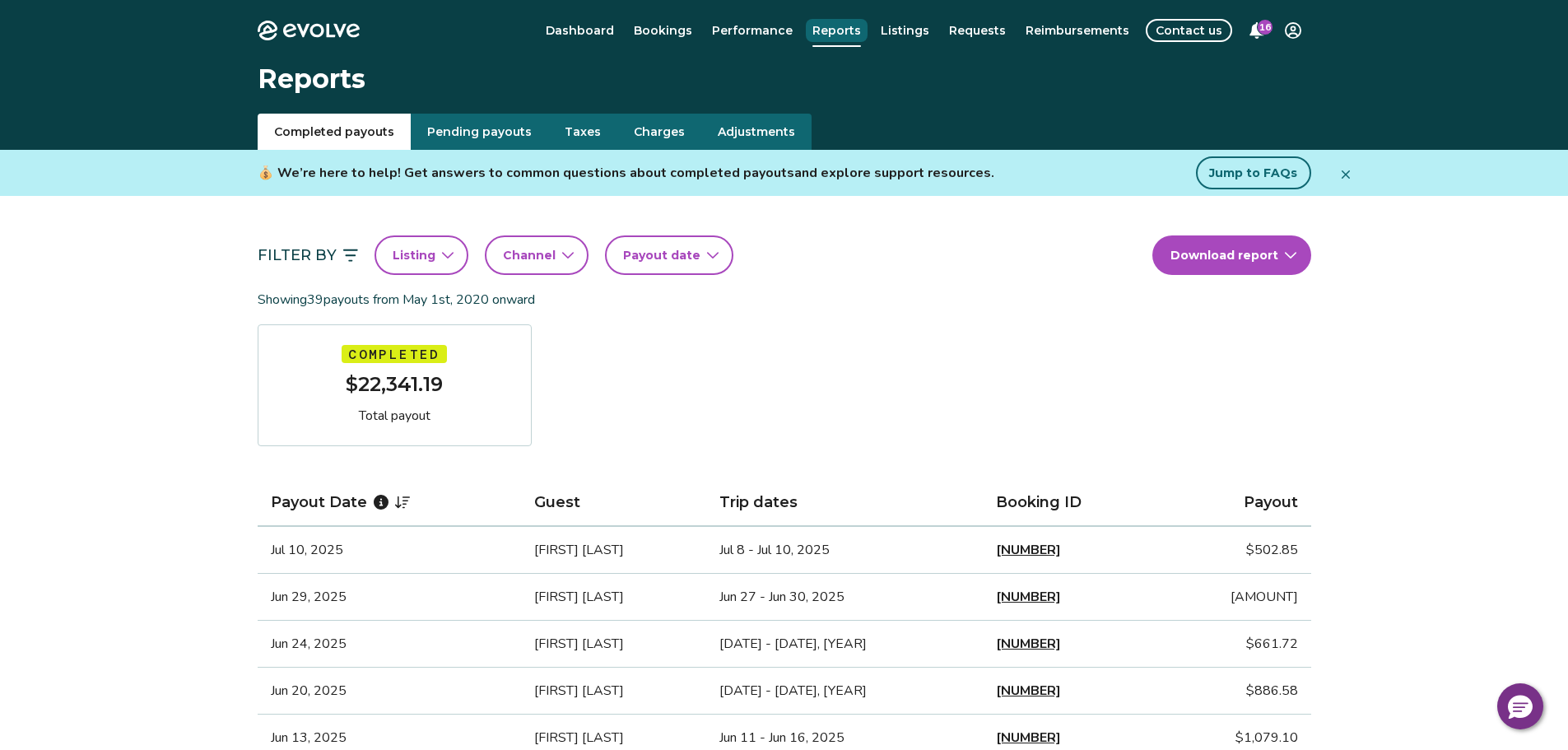 click on "Reports" at bounding box center (836, 30) 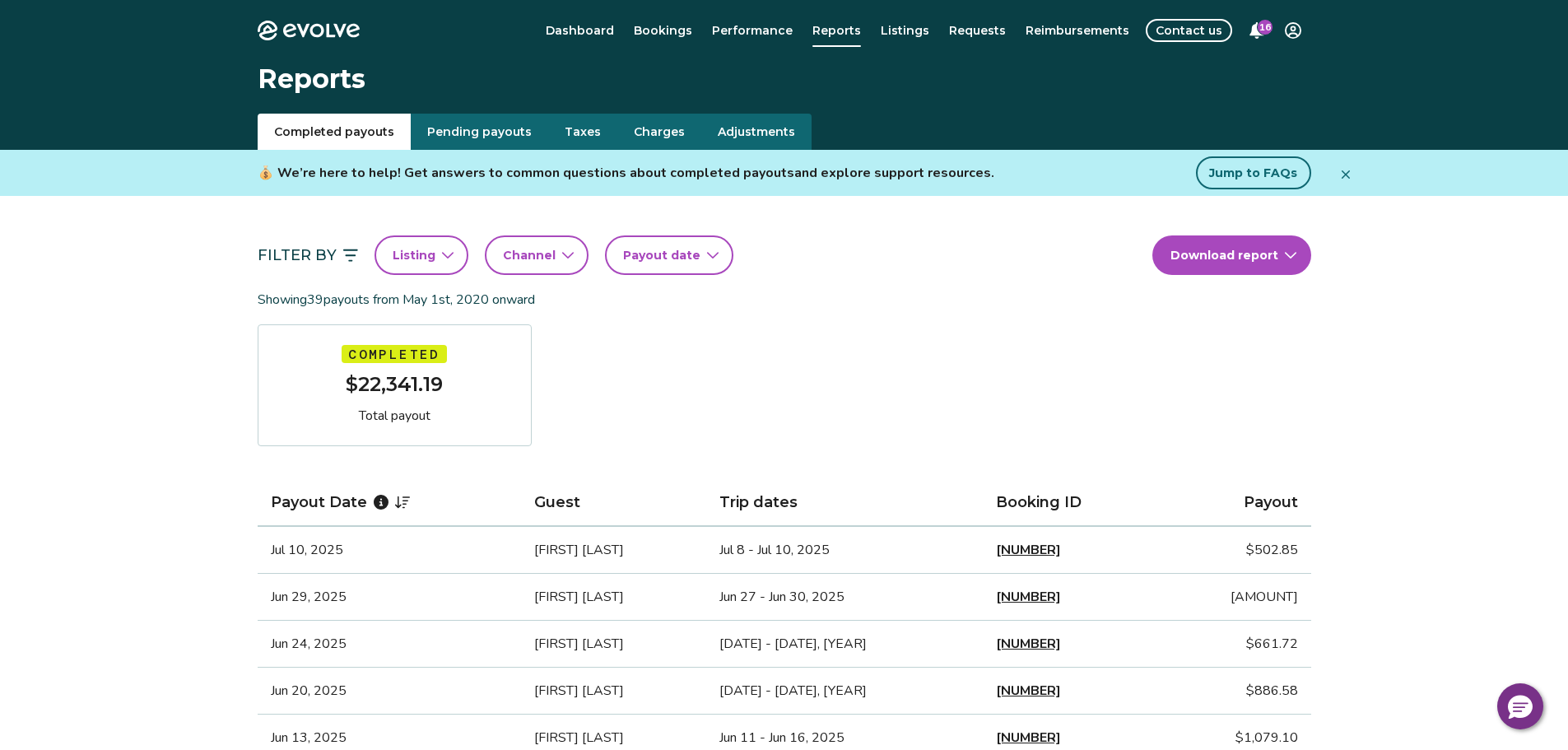 click on "Evolve Dashboard Bookings Performance Reports Listings Requests Reimbursements Contact us 16 Reports Completed payouts Pending payouts Taxes Charges Adjustments 💰 We’re here to help! Get answers to common questions about   completed payouts  and explore support resources. Jump to FAQs Filter By  Listing Channel Payout date Download   report Showing  39  payouts   from [DATE]th, [YEAR] onward Completed $[AMOUNT] Total payout Payout Date Guest Trip dates Booking ID Payout [DATE] [FIRST] [LAST] [DATE] - [DATE], [YEAR] [NUMBER] $[AMOUNT] [DATE] [FIRST] [LAST] [DATE] - [DATE], [YEAR] [NUMBER] $[AMOUNT] [DATE] [FIRST] [LAST] [DATE] - [DATE], [YEAR] [NUMBER] $[AMOUNT] [DATE] [FIRST] [LAST] [DATE] - [DATE], [YEAR] [NUMBER] $[AMOUNT] [DATE] [FIRST] [LAST] [DATE] - [DATE], [YEAR] [NUMBER] $[AMOUNT] [DATE] [FIRST] [LAST] [DATE] - [DATE], [YEAR] [NUMBER] $[AMOUNT] [DATE] [FIRST] [LAST] [DATE] - [DATE], [YEAR] [NUMBER] $[AMOUNT] [DATE] [FIRST] [LAST] [DATE] - [DATE], [YEAR] [NUMBER] $[AMOUNT] [DATE] [NUMBER]" at bounding box center (784, 1068) 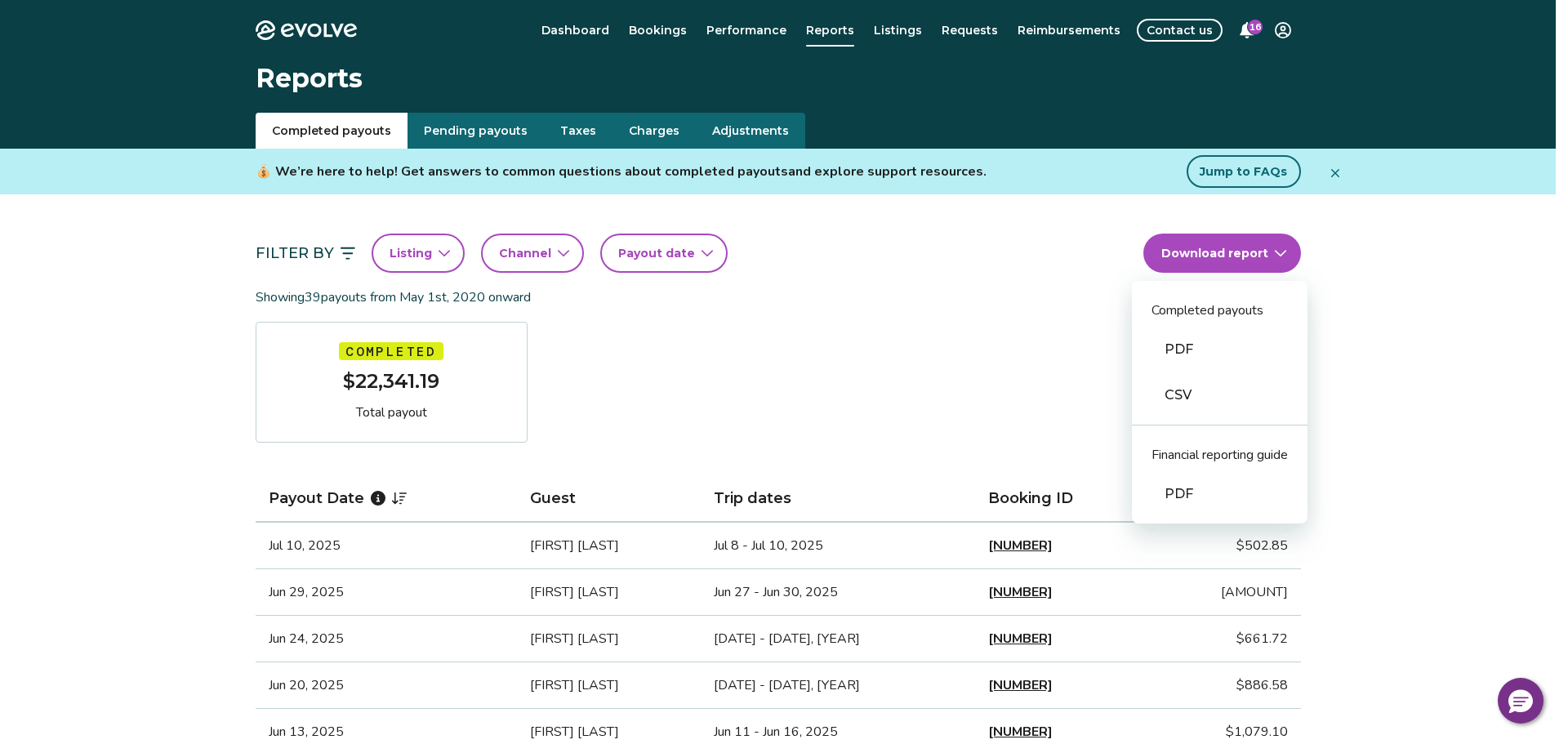 click on "CSV" at bounding box center (1219, 395) 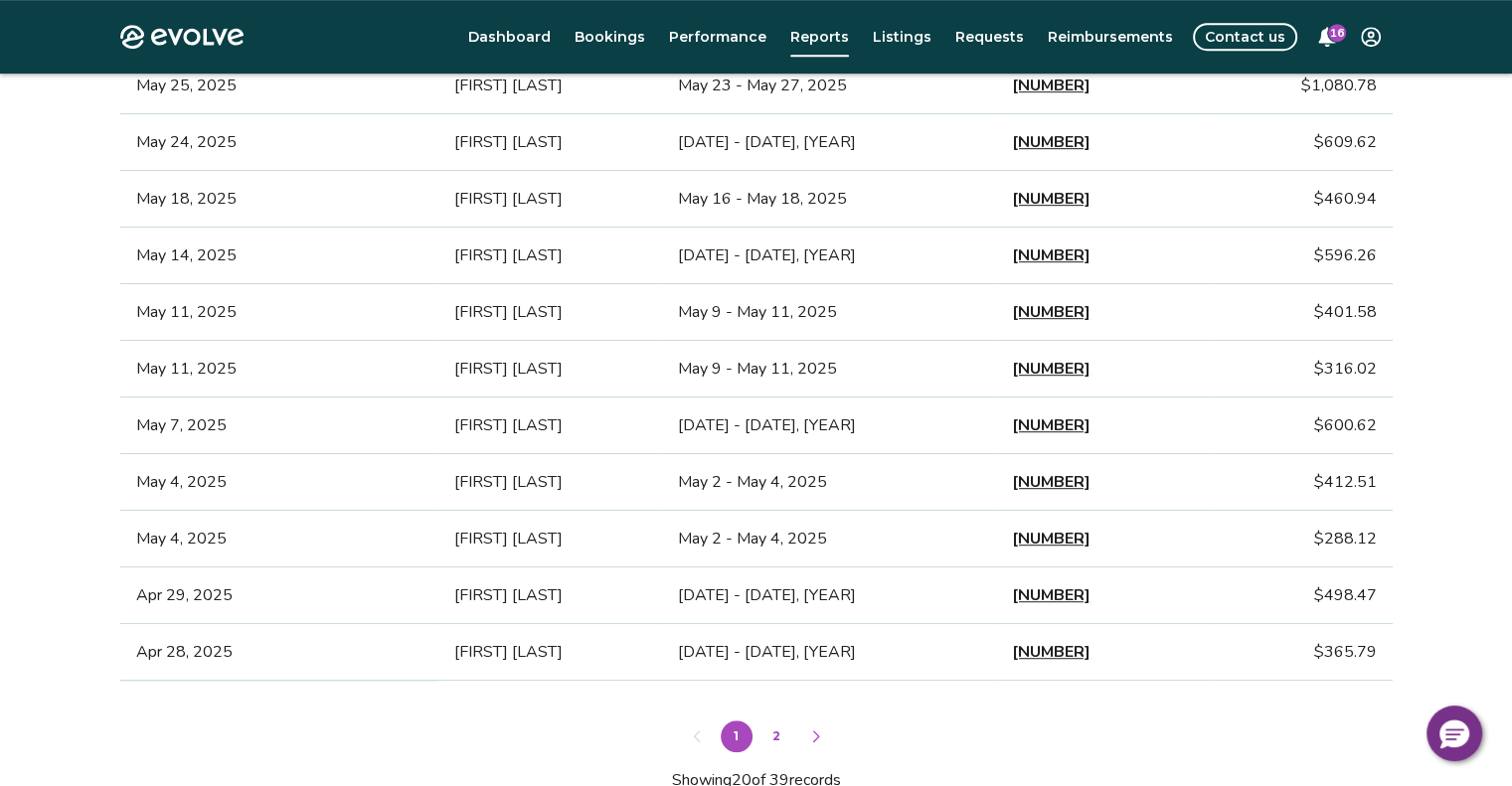 scroll, scrollTop: 1192, scrollLeft: 0, axis: vertical 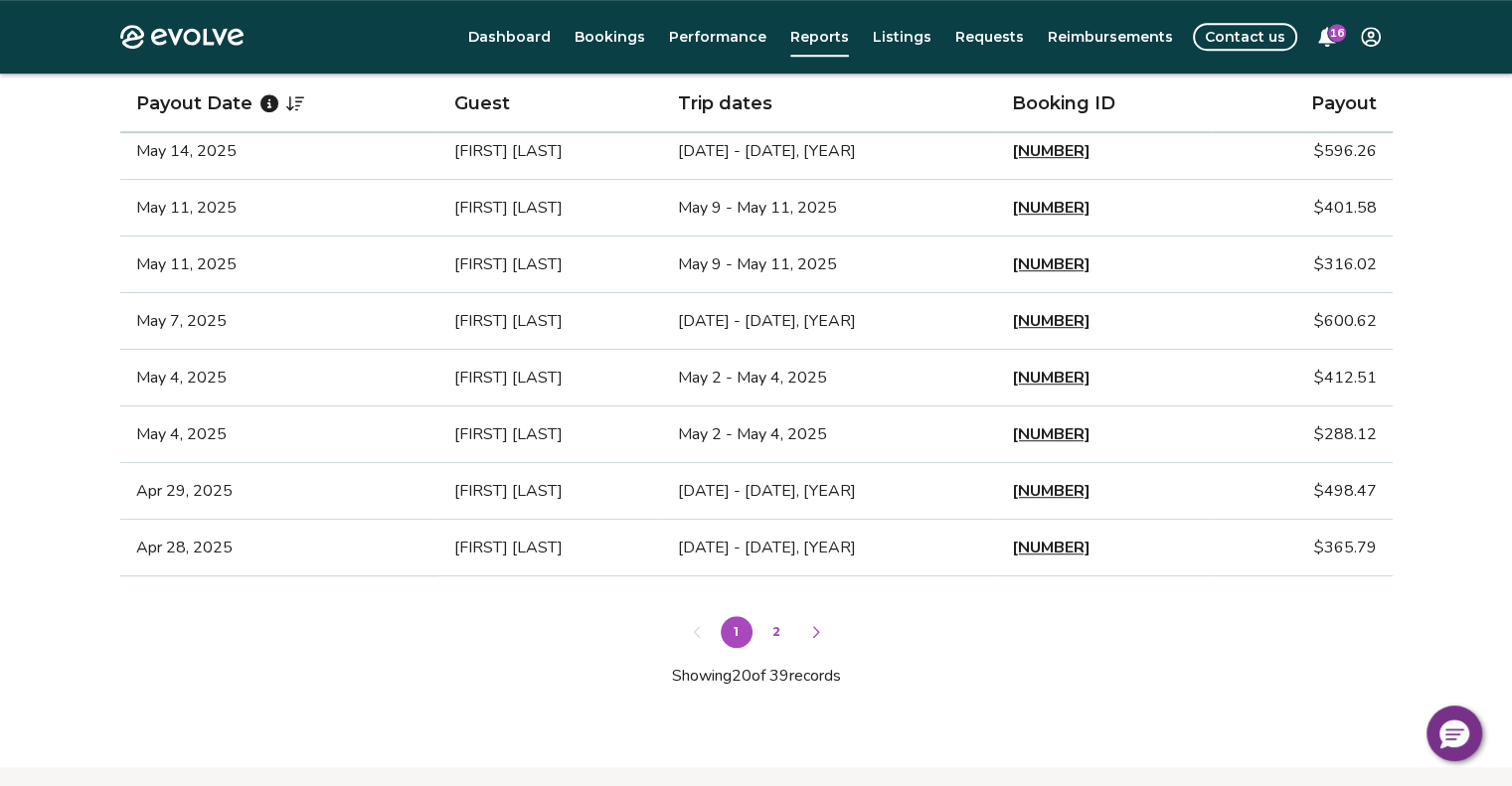 click 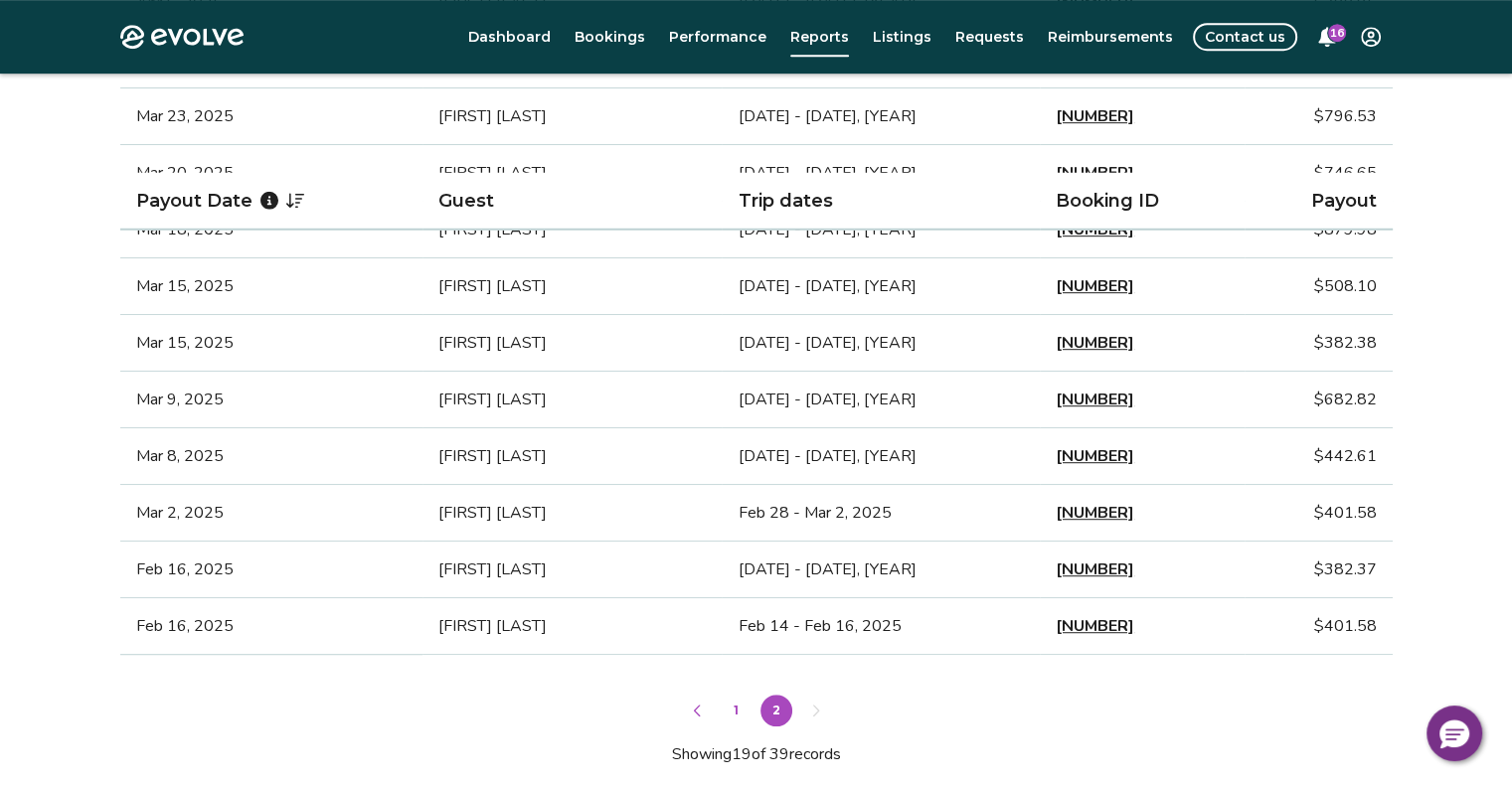 scroll, scrollTop: 1157, scrollLeft: 0, axis: vertical 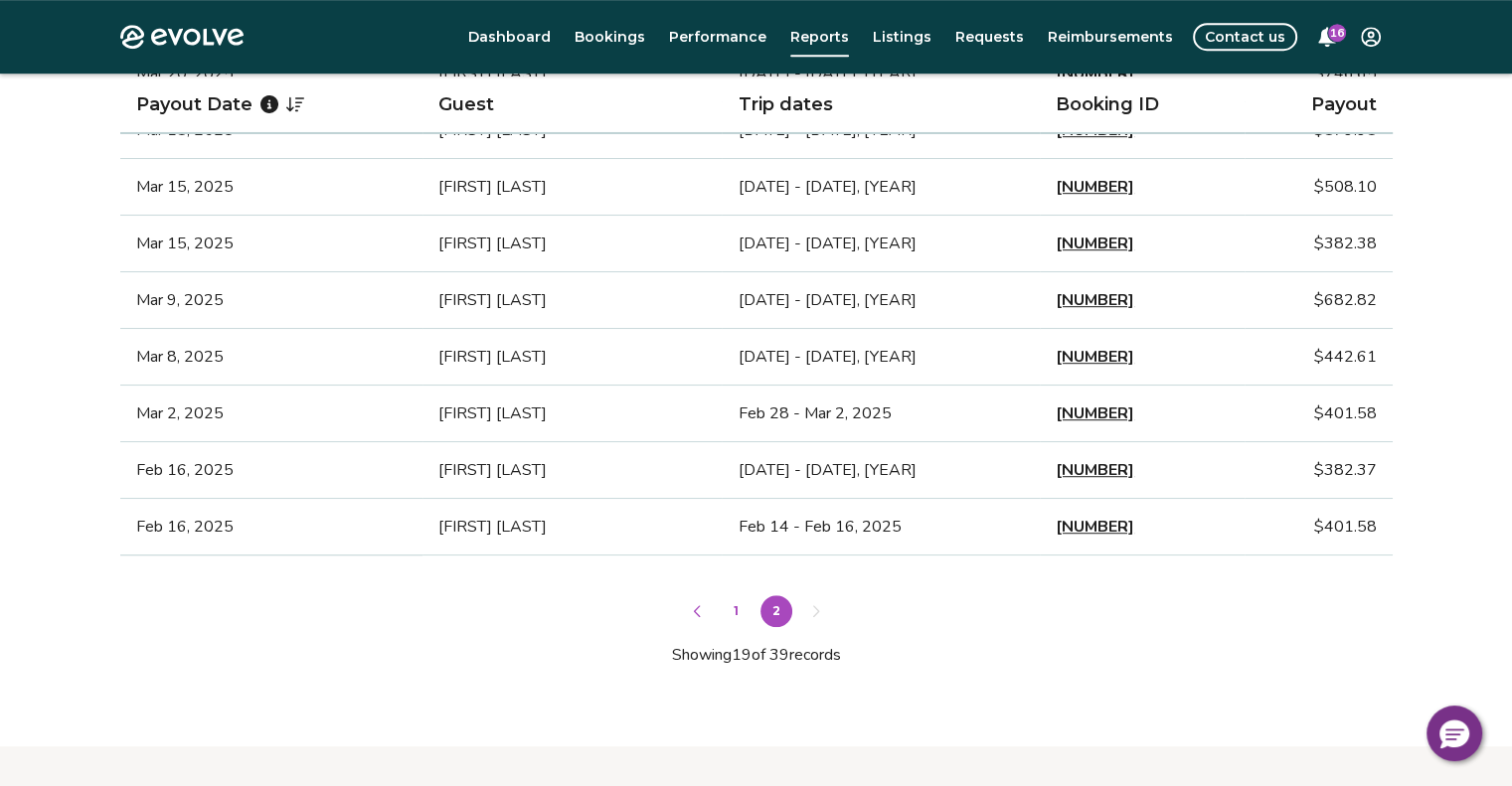 click on "1" at bounding box center [737, 611] 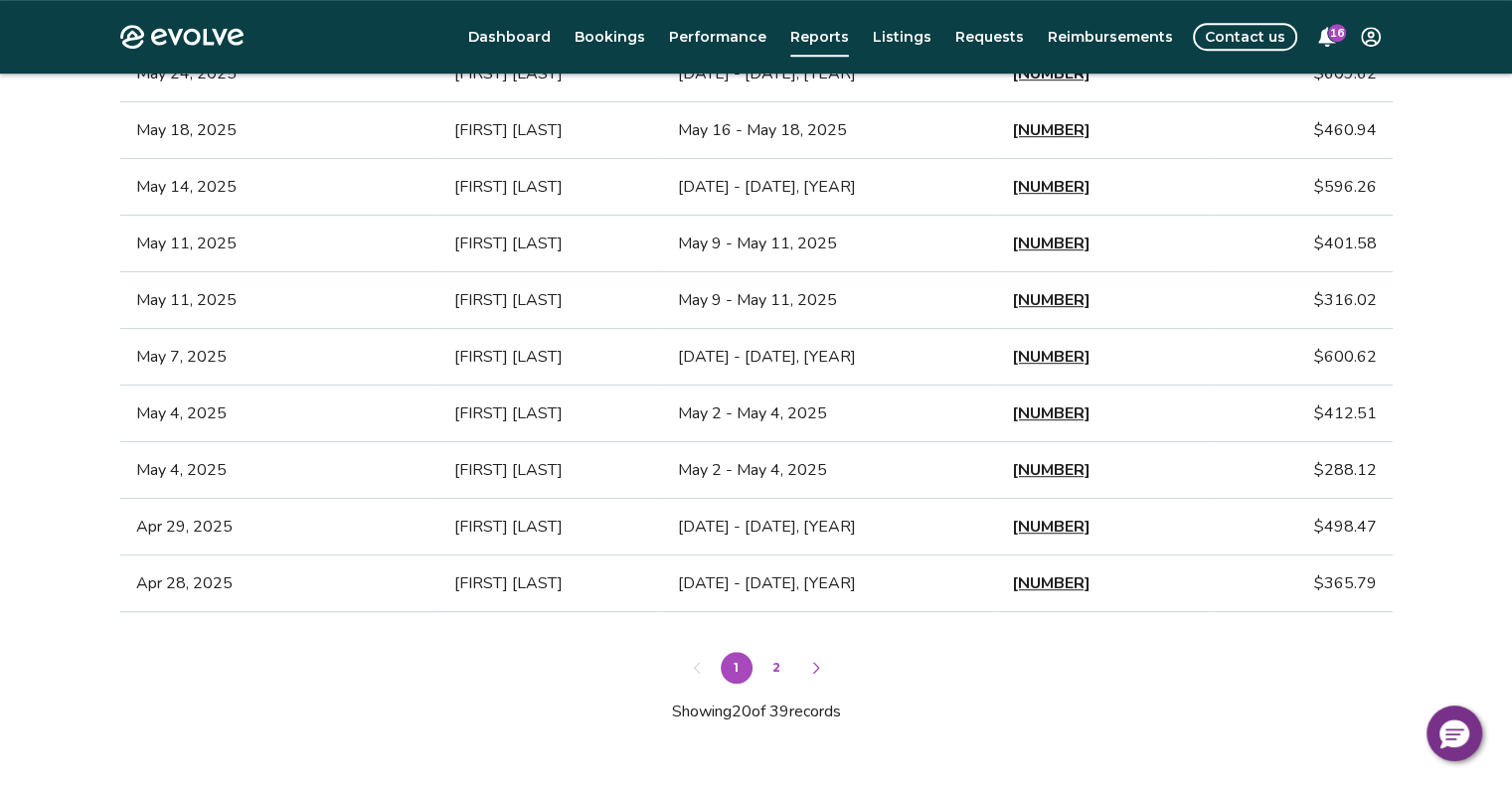 scroll, scrollTop: 859, scrollLeft: 0, axis: vertical 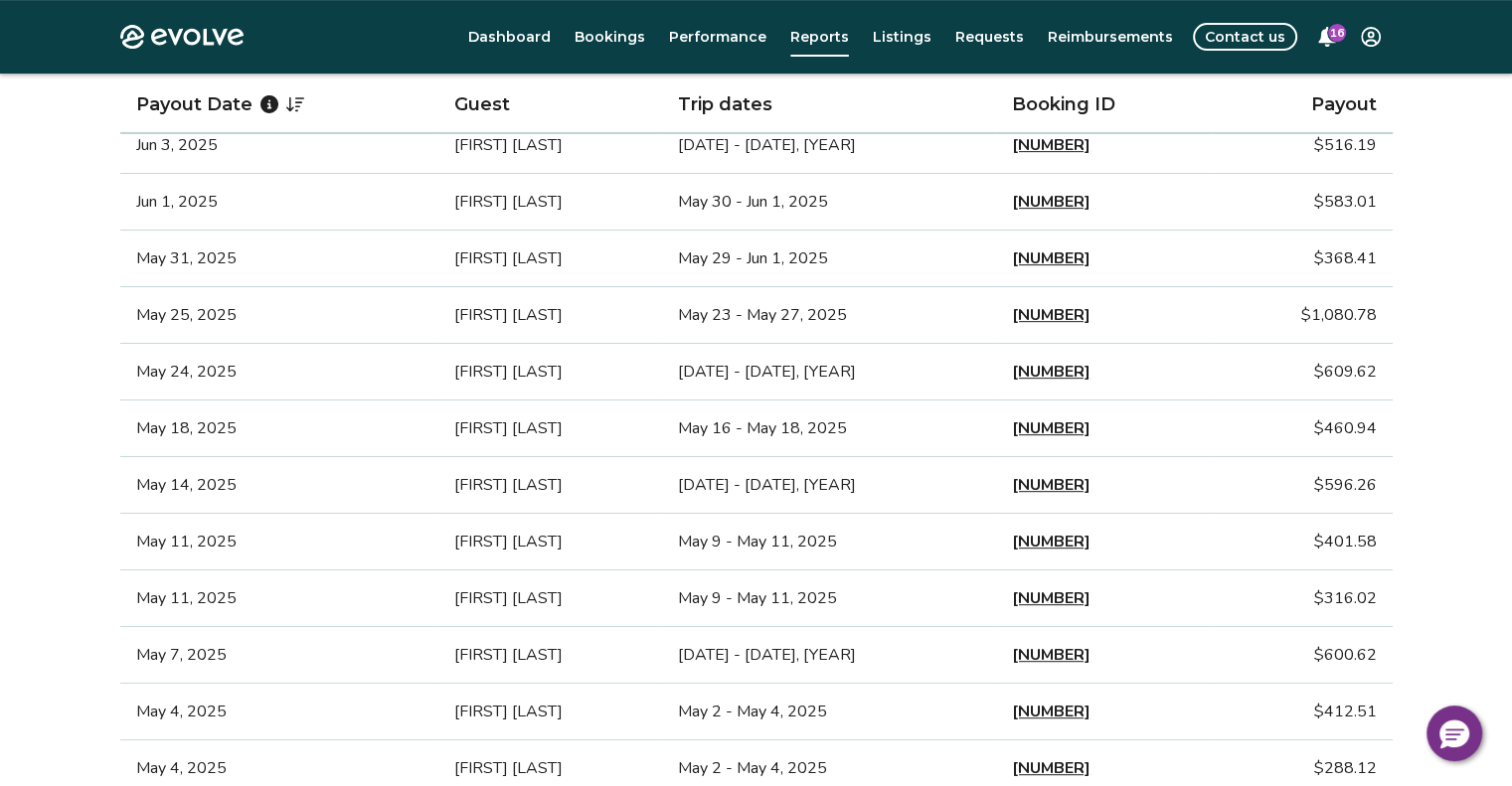 click on "[NUMBER]" at bounding box center [1051, 315] 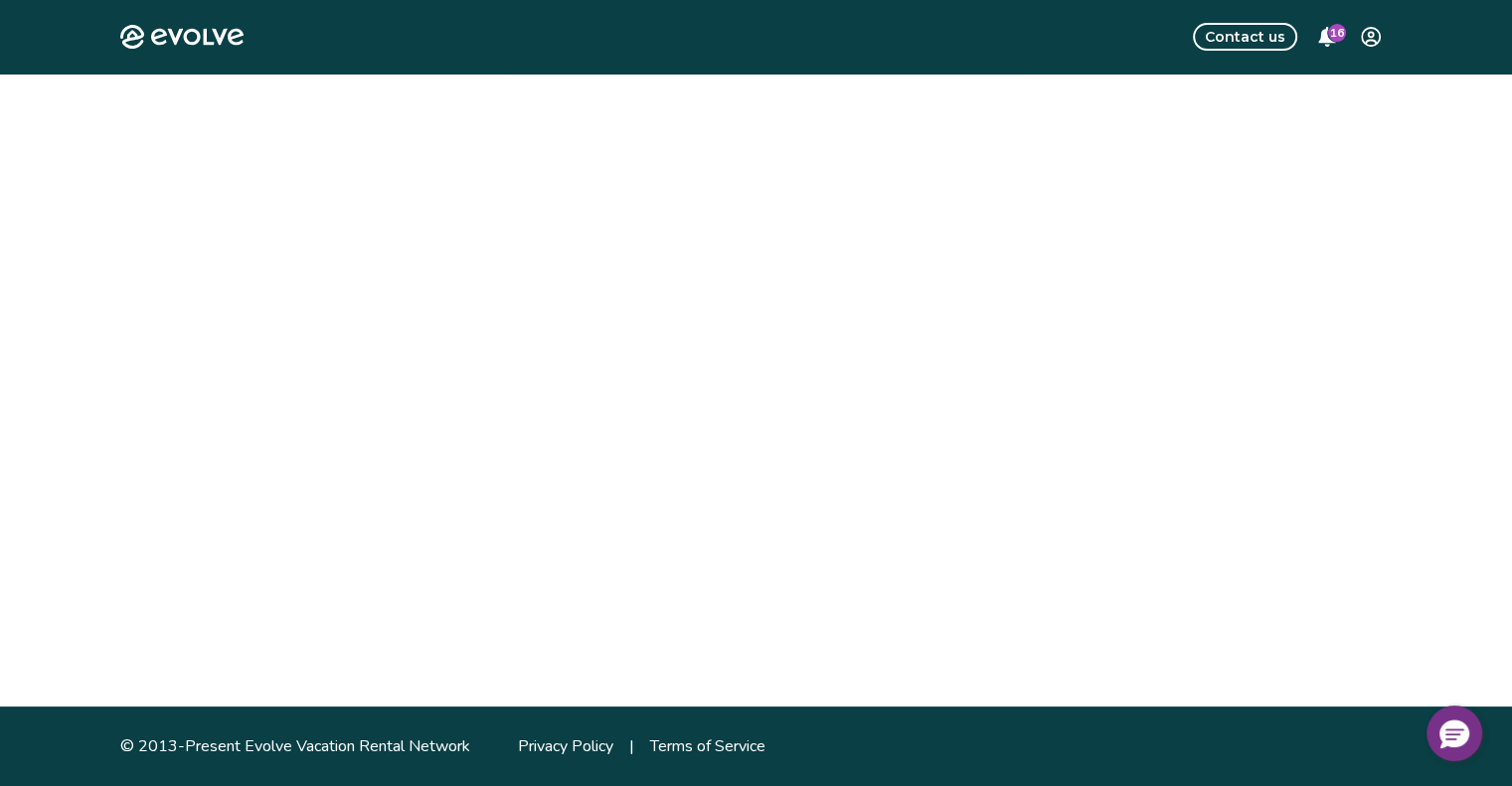 scroll, scrollTop: 0, scrollLeft: 0, axis: both 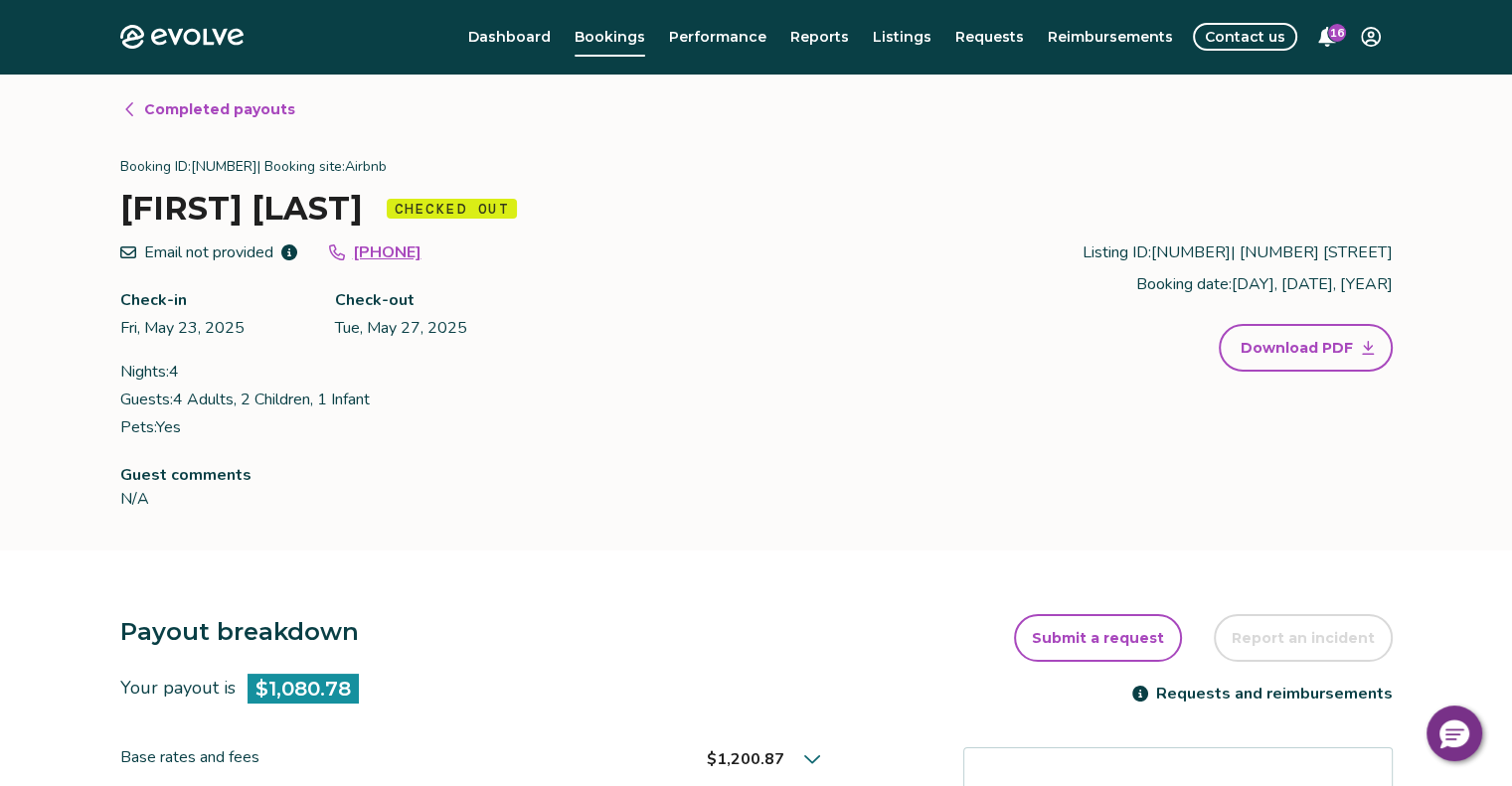 click 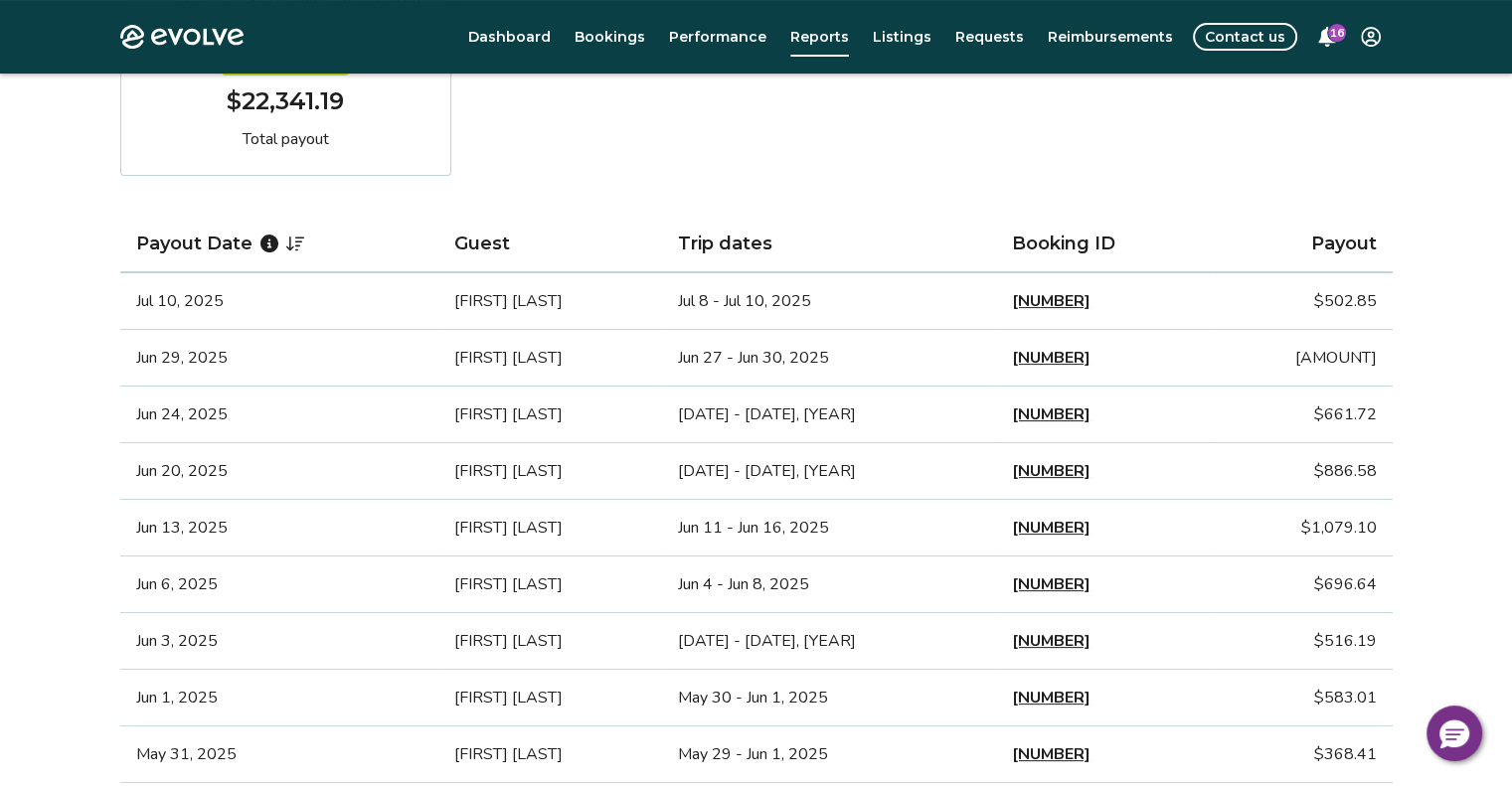 scroll, scrollTop: 497, scrollLeft: 0, axis: vertical 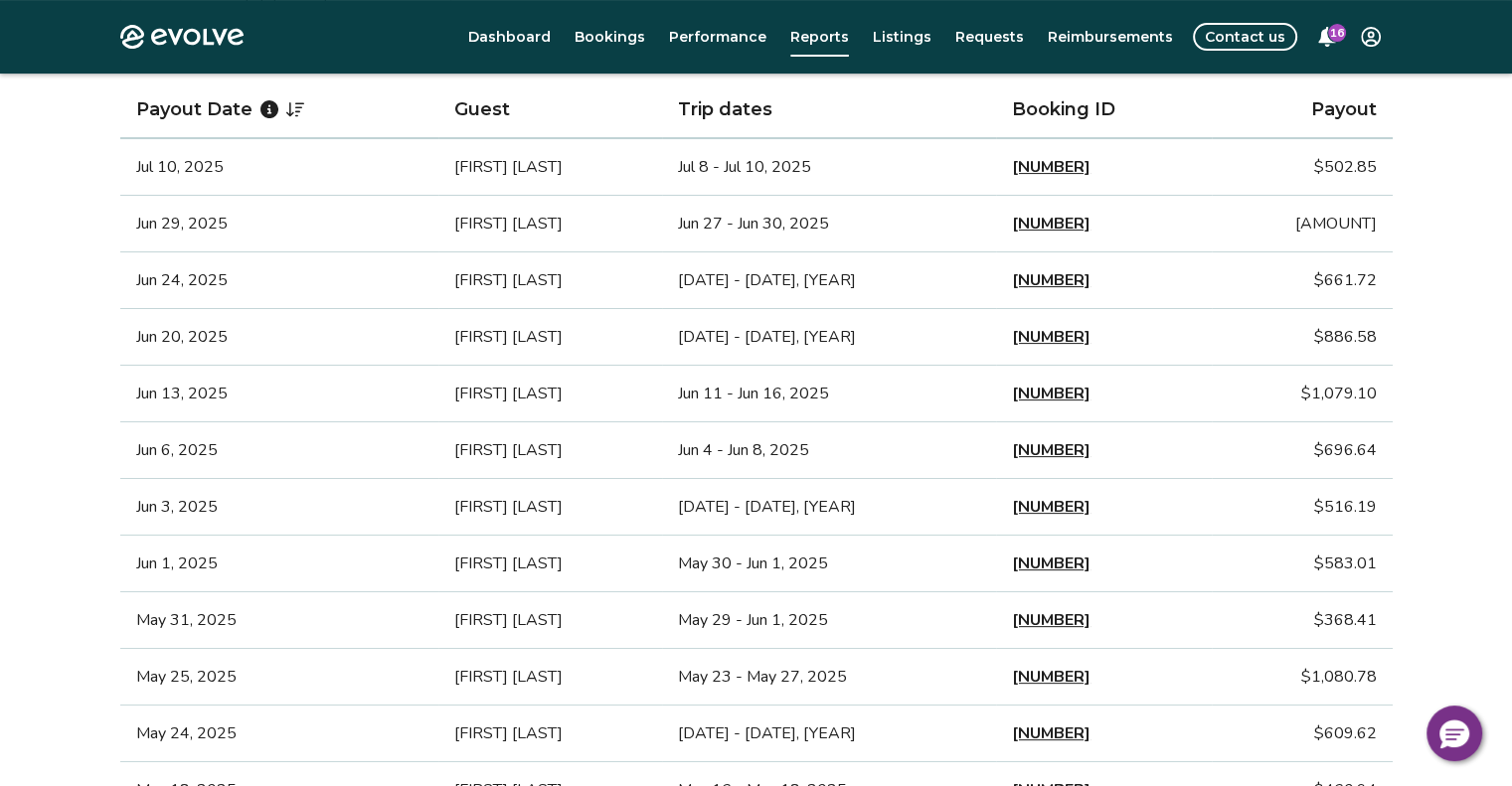 click on "[NUMBER]" at bounding box center [1051, 620] 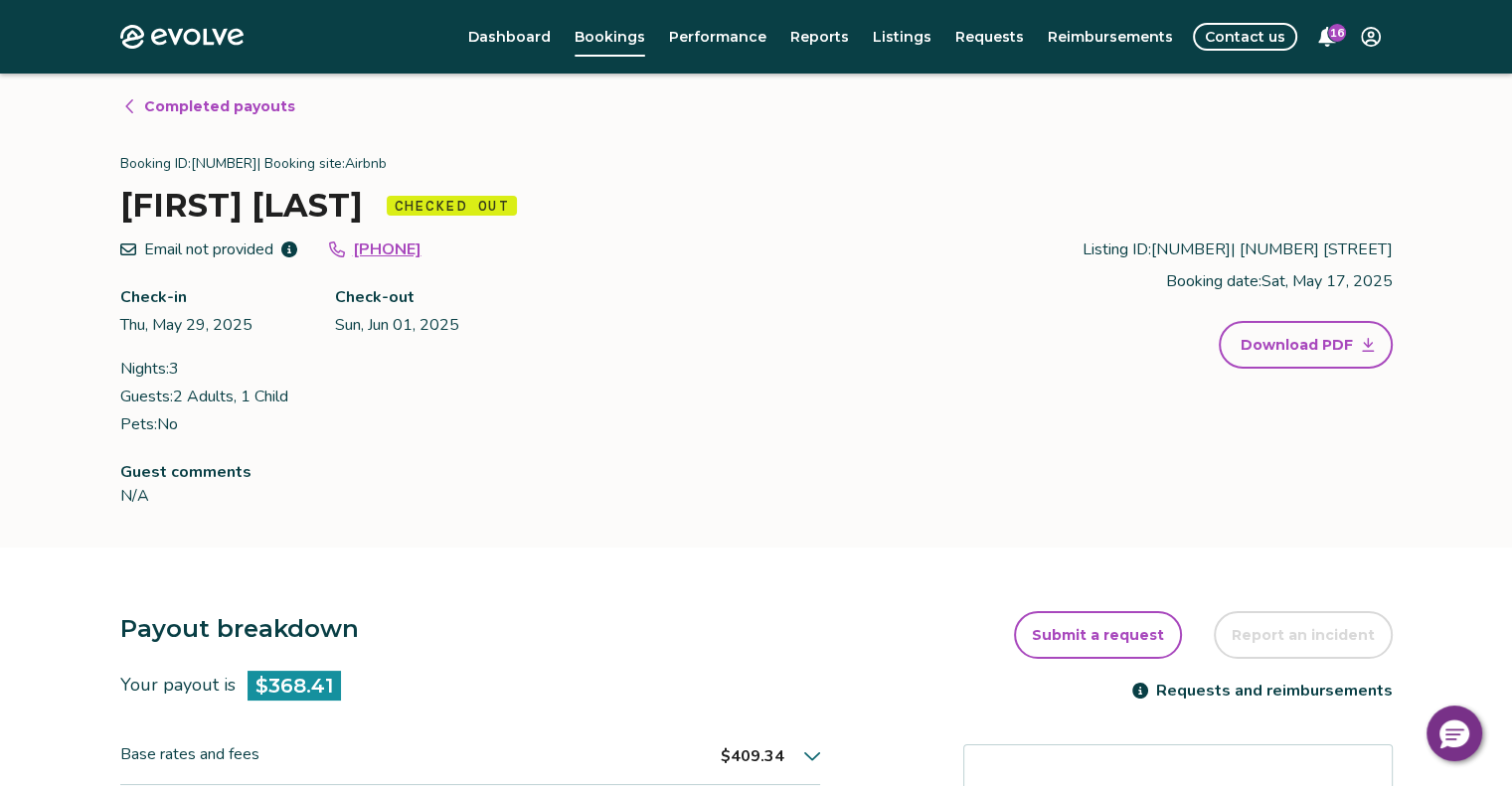 scroll, scrollTop: 0, scrollLeft: 0, axis: both 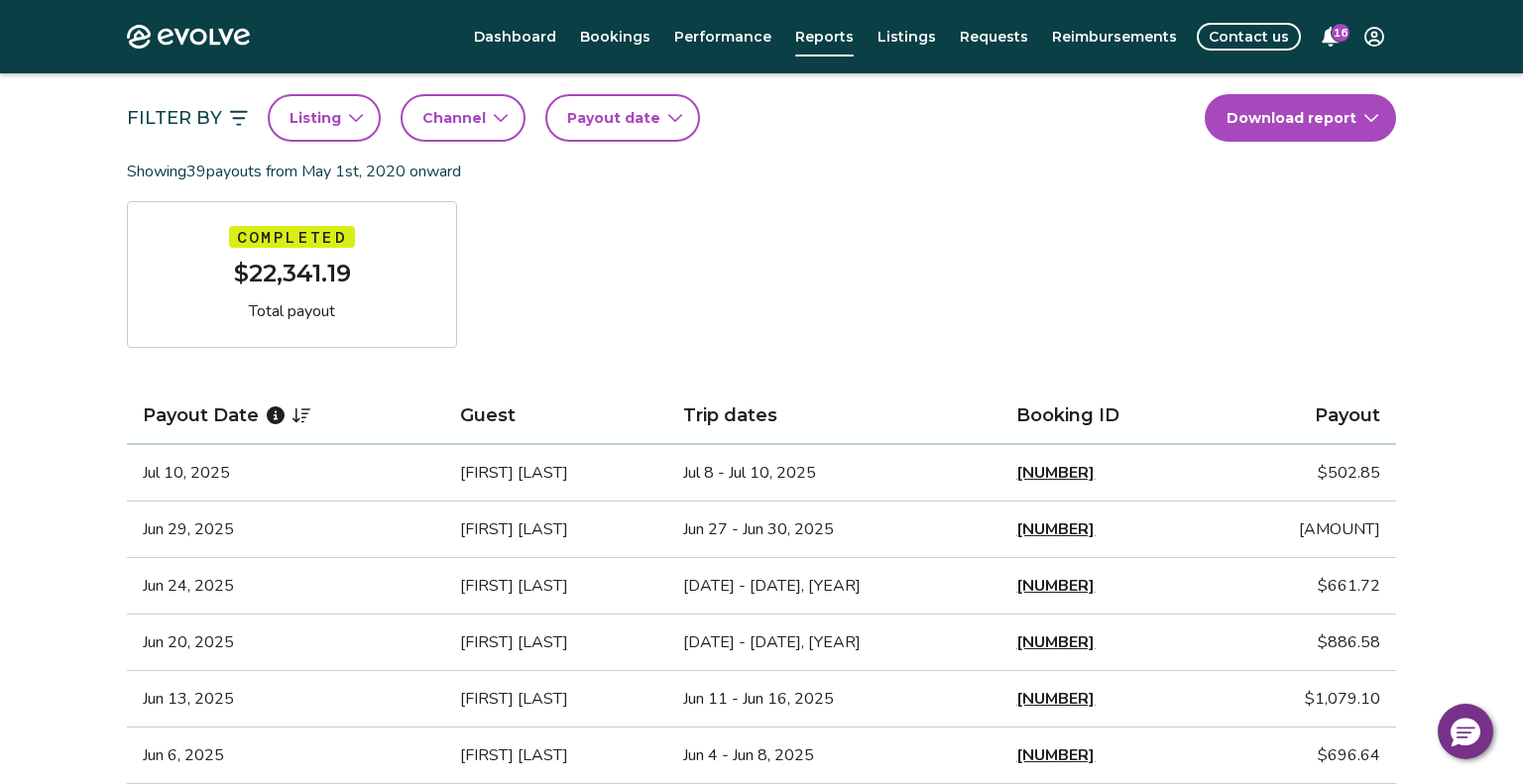click on "Evolve Dashboard Bookings Performance Reports Listings Requests Reimbursements Contact us 16 Reports Completed payouts Pending payouts Taxes Charges Adjustments 💰 We’re here to help! Get answers to common questions about   completed payouts  and explore support resources. Jump to FAQs Filter By  Listing Channel Payout date Download   report Showing  39  payouts   from [DATE]th, [YEAR] onward Completed $[AMOUNT] Total payout Payout Date Guest Trip dates Booking ID Payout [DATE] [FIRST] [LAST] [DATE] - [DATE], [YEAR] [NUMBER] $[AMOUNT] [DATE] [FIRST] [LAST] [DATE] - [DATE], [YEAR] [NUMBER] $[AMOUNT] [DATE] [FIRST] [LAST] [DATE] - [DATE], [YEAR] [NUMBER] $[AMOUNT] [DATE] [FIRST] [LAST] [DATE] - [DATE], [YEAR] [NUMBER] $[AMOUNT] [DATE] [FIRST] [LAST] [DATE] - [DATE], [YEAR] [NUMBER] $[AMOUNT] [DATE] [FIRST] [LAST] [DATE] - [DATE], [YEAR] [NUMBER] $[AMOUNT] [DATE] [FIRST] [LAST] [DATE] - [DATE], [YEAR] [NUMBER] $[AMOUNT] [DATE] [FIRST] [LAST] [DATE] - [DATE], [YEAR] [NUMBER] $[AMOUNT] [DATE] [NUMBER]" at bounding box center (762, 1096) 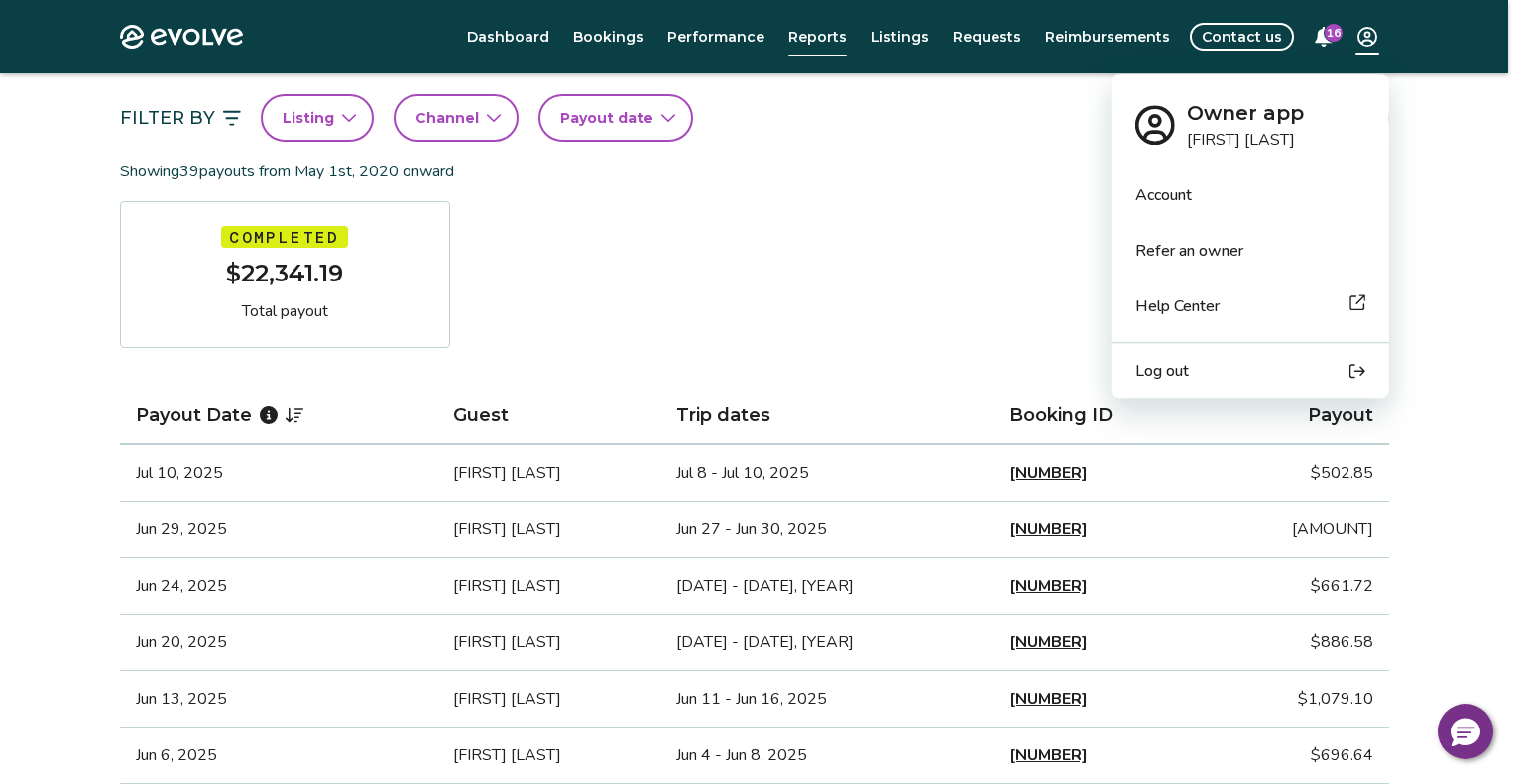 click on "Log out" at bounding box center (1162, 371) 